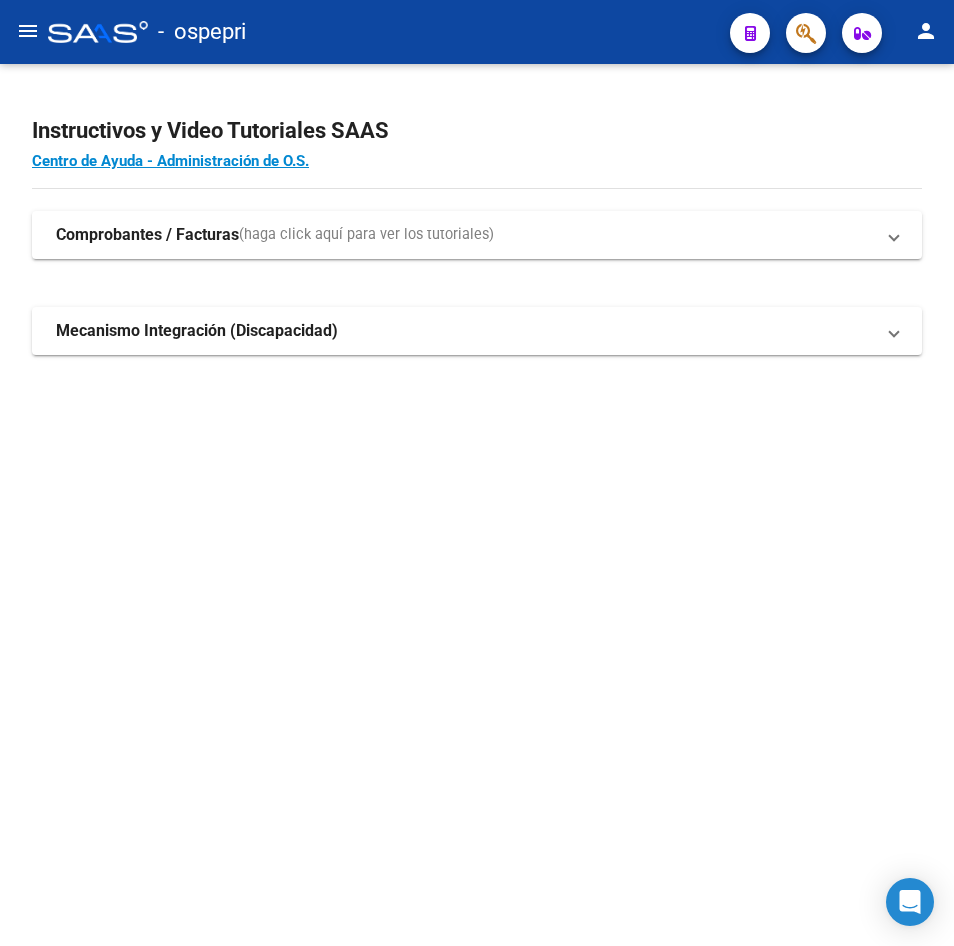 scroll, scrollTop: 0, scrollLeft: 0, axis: both 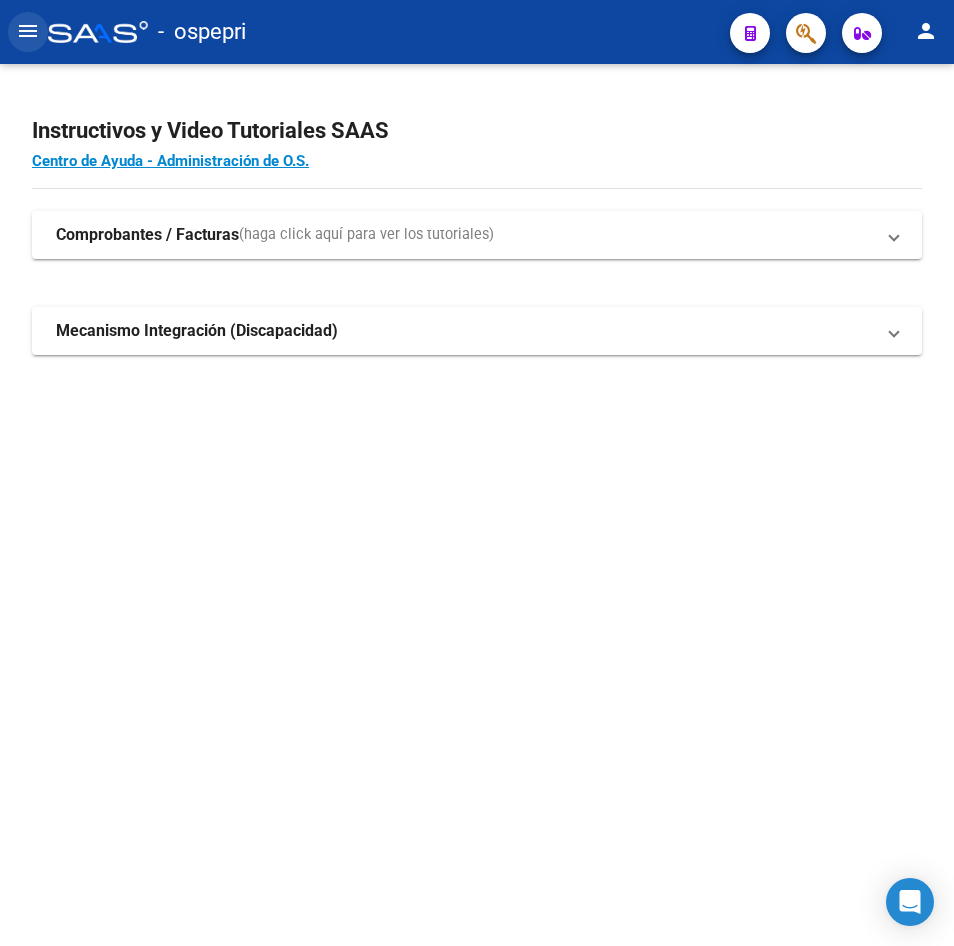 click on "menu" 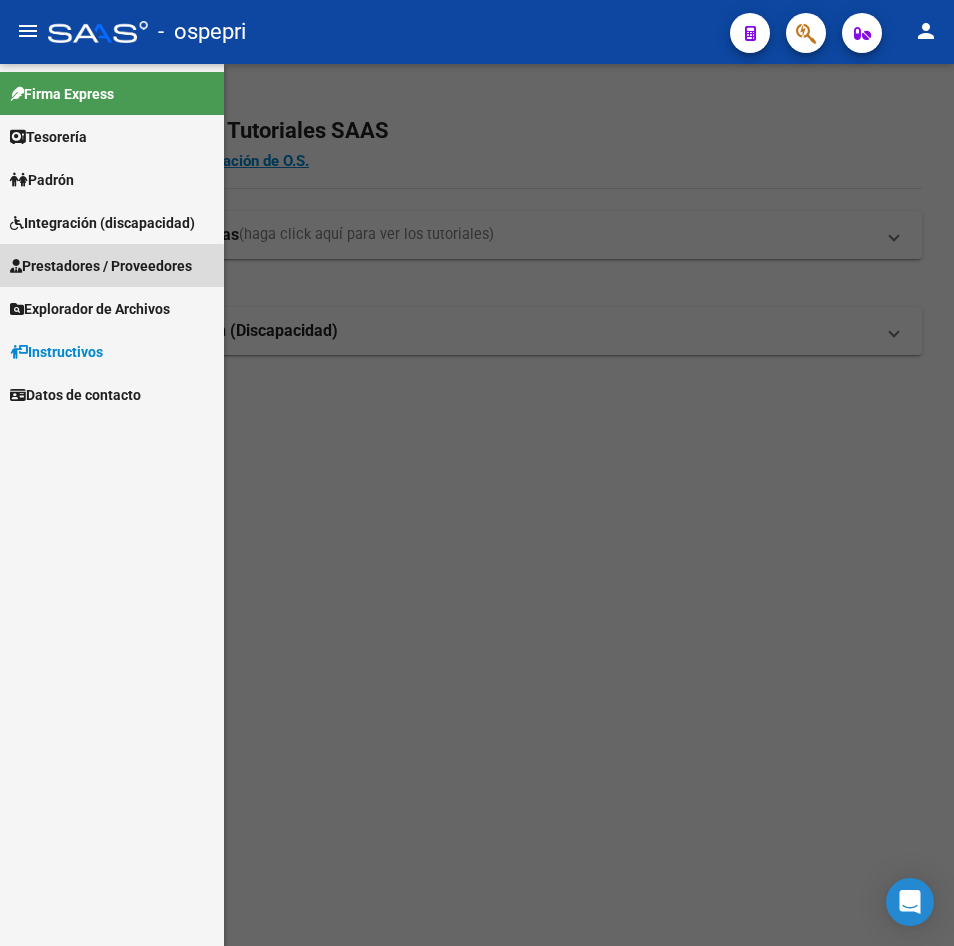 click on "Prestadores / Proveedores" at bounding box center (101, 266) 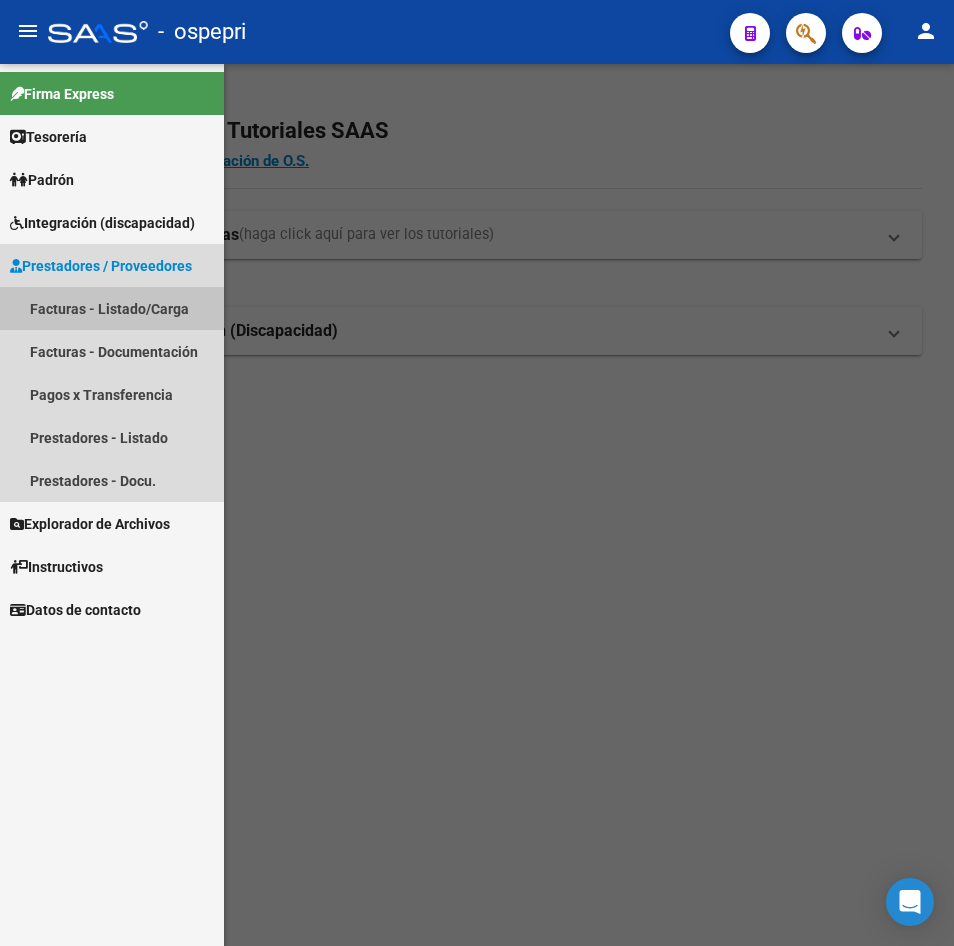 click on "Facturas - Listado/Carga" at bounding box center (112, 308) 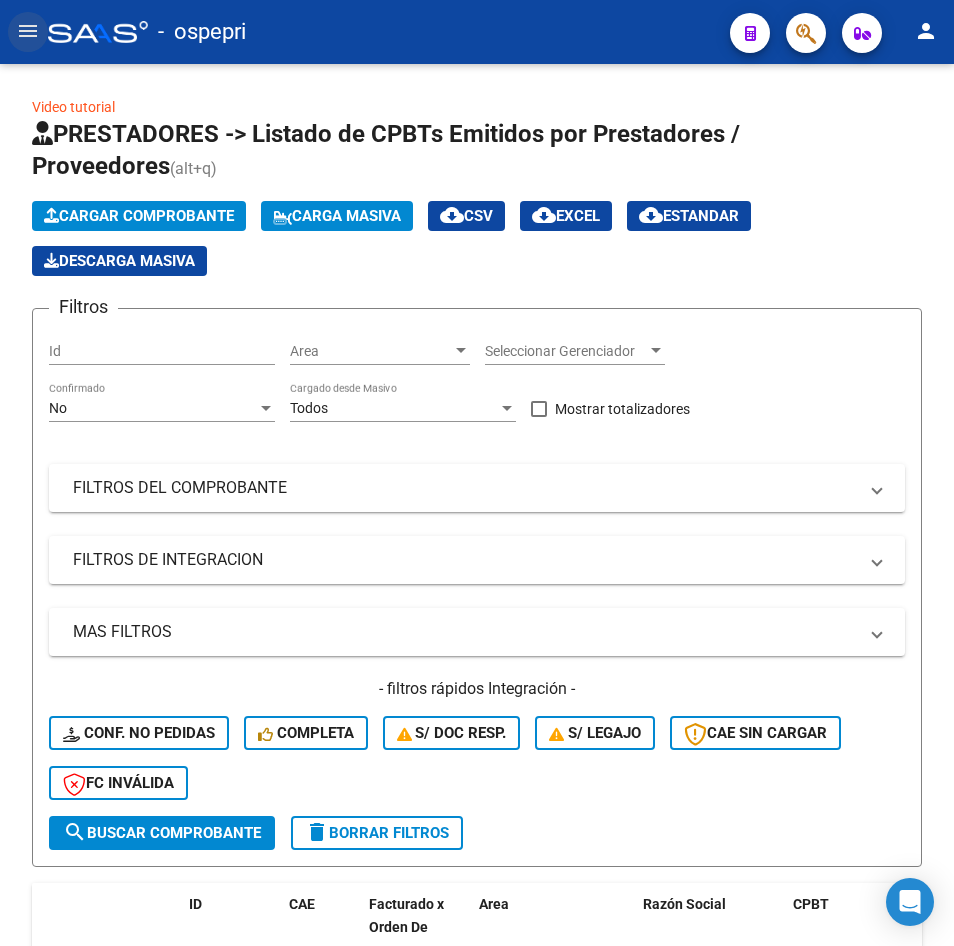click on "menu" 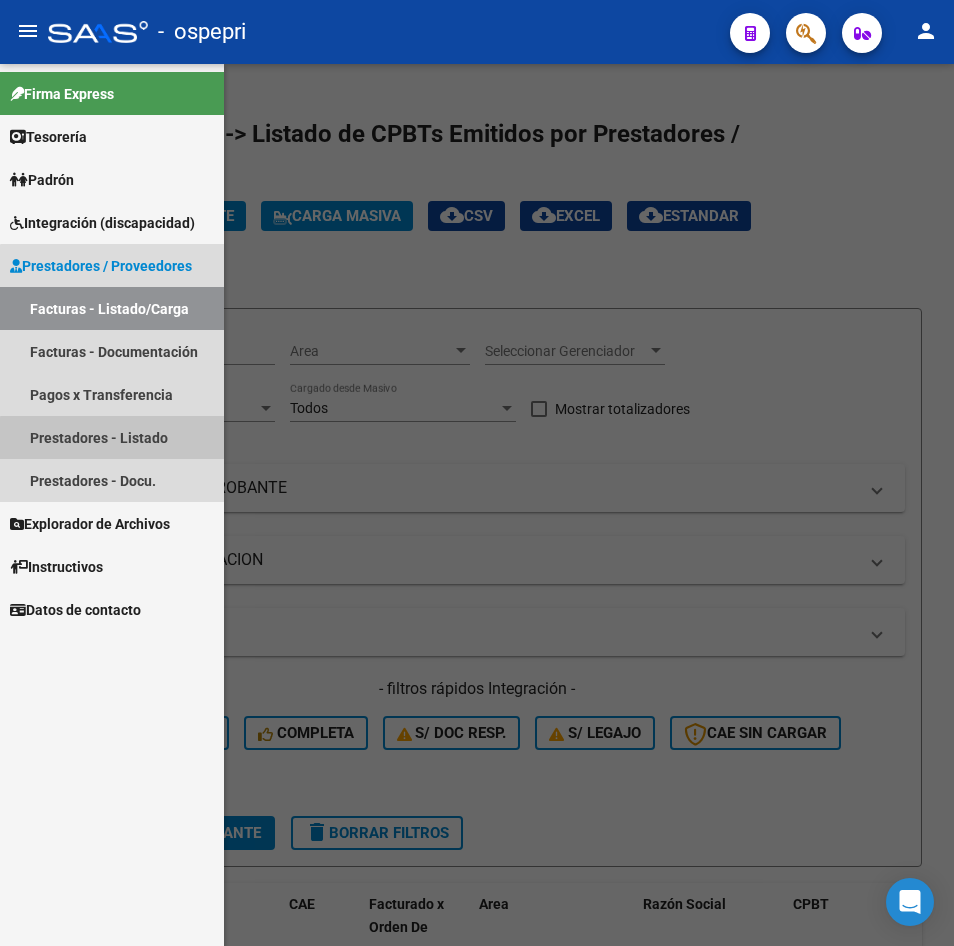 click on "Prestadores - Listado" at bounding box center [112, 437] 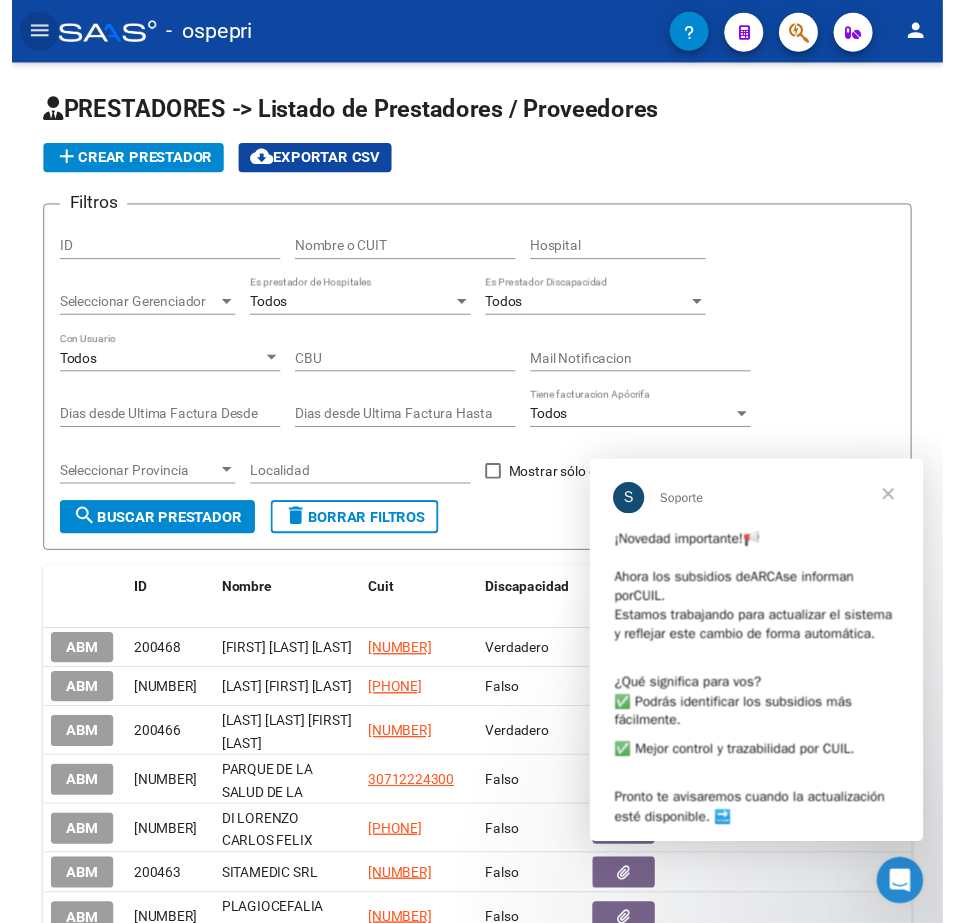 scroll, scrollTop: 0, scrollLeft: 0, axis: both 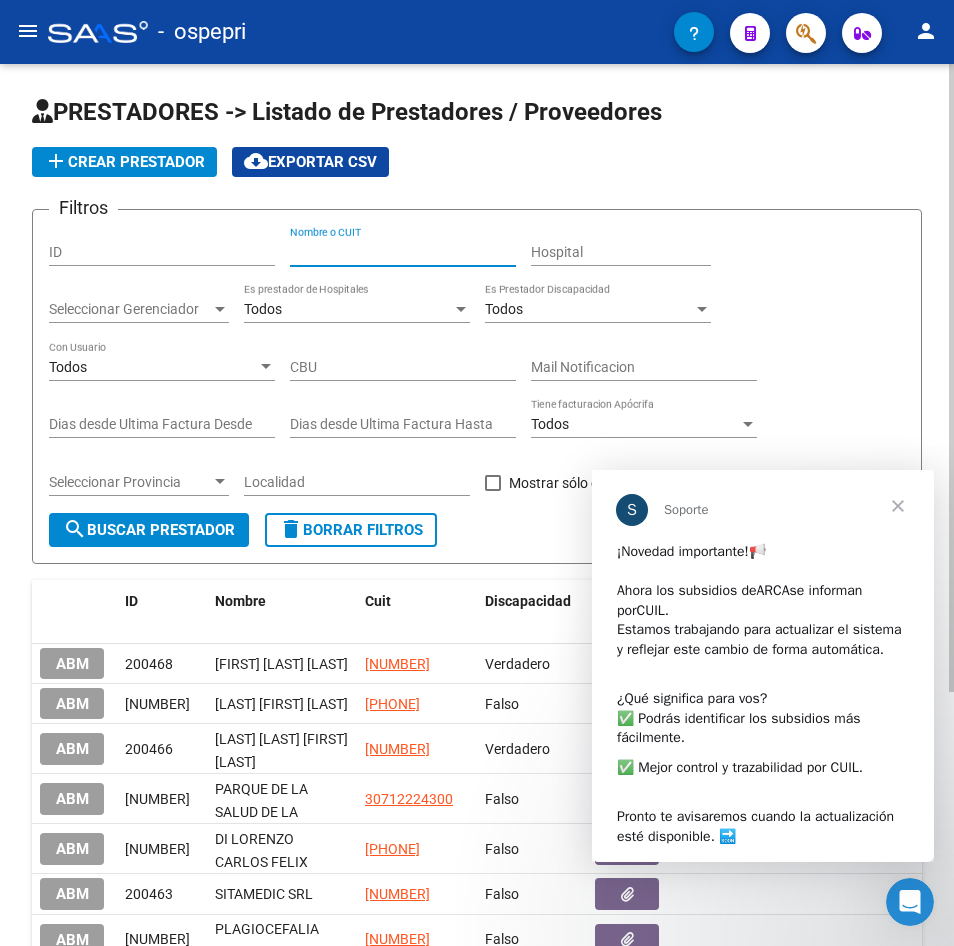 paste on "[NUMBER]" 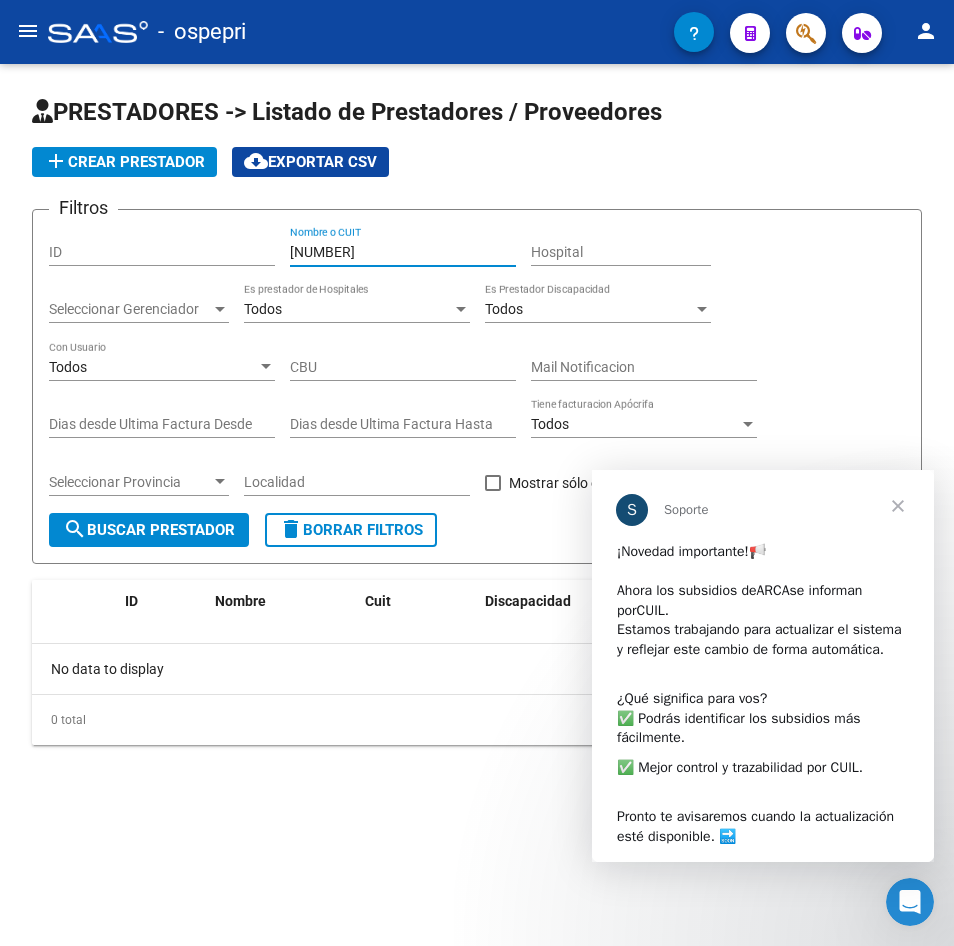 type on "[NUMBER]" 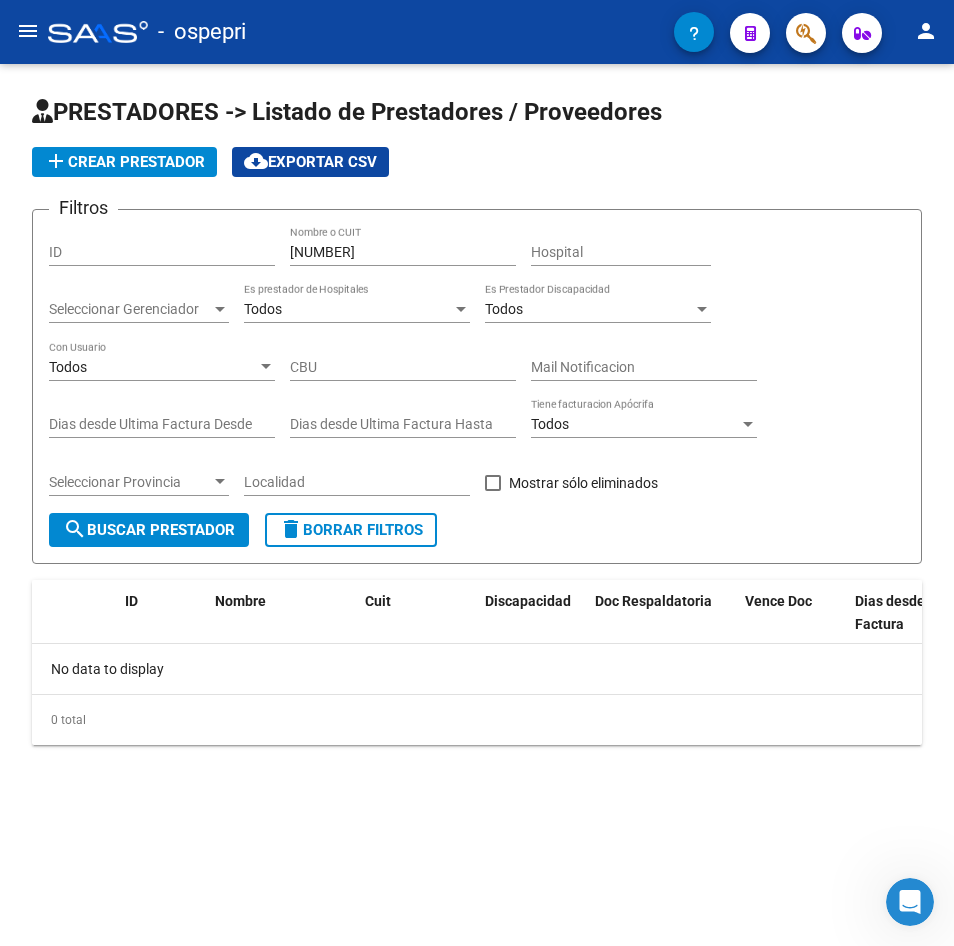 click on "add  Crear Prestador" 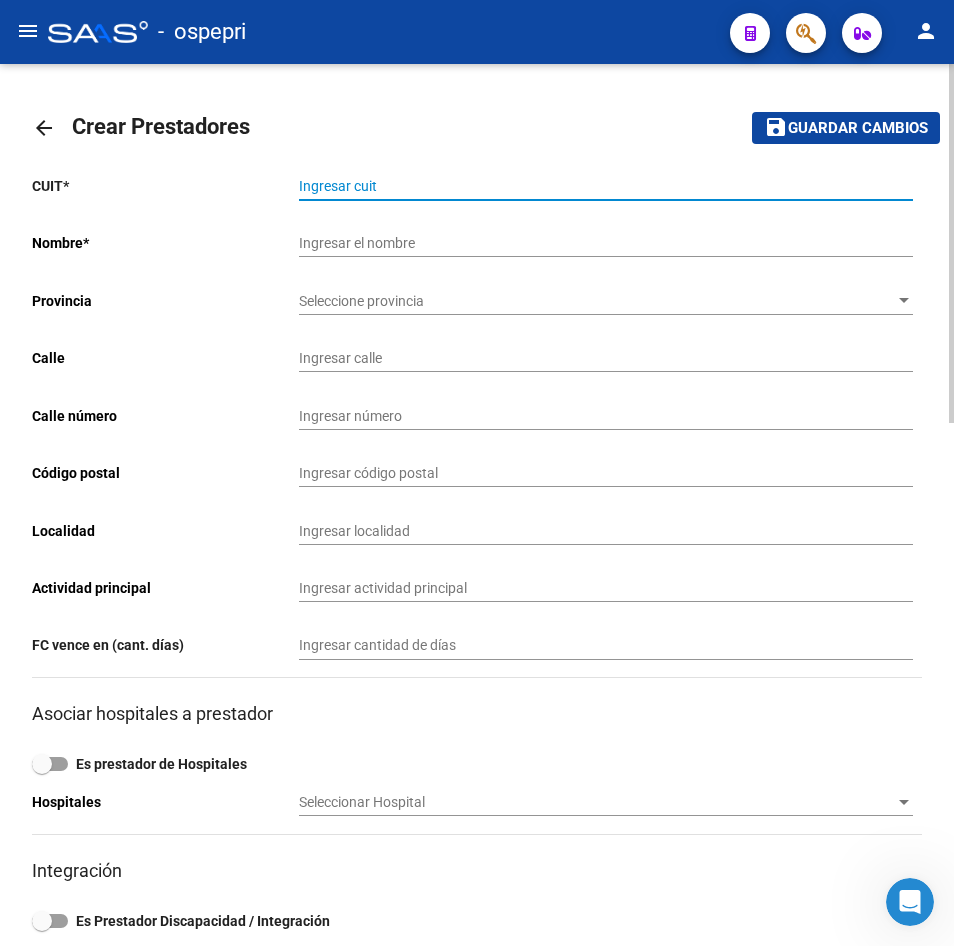 paste on "[PHONE]" 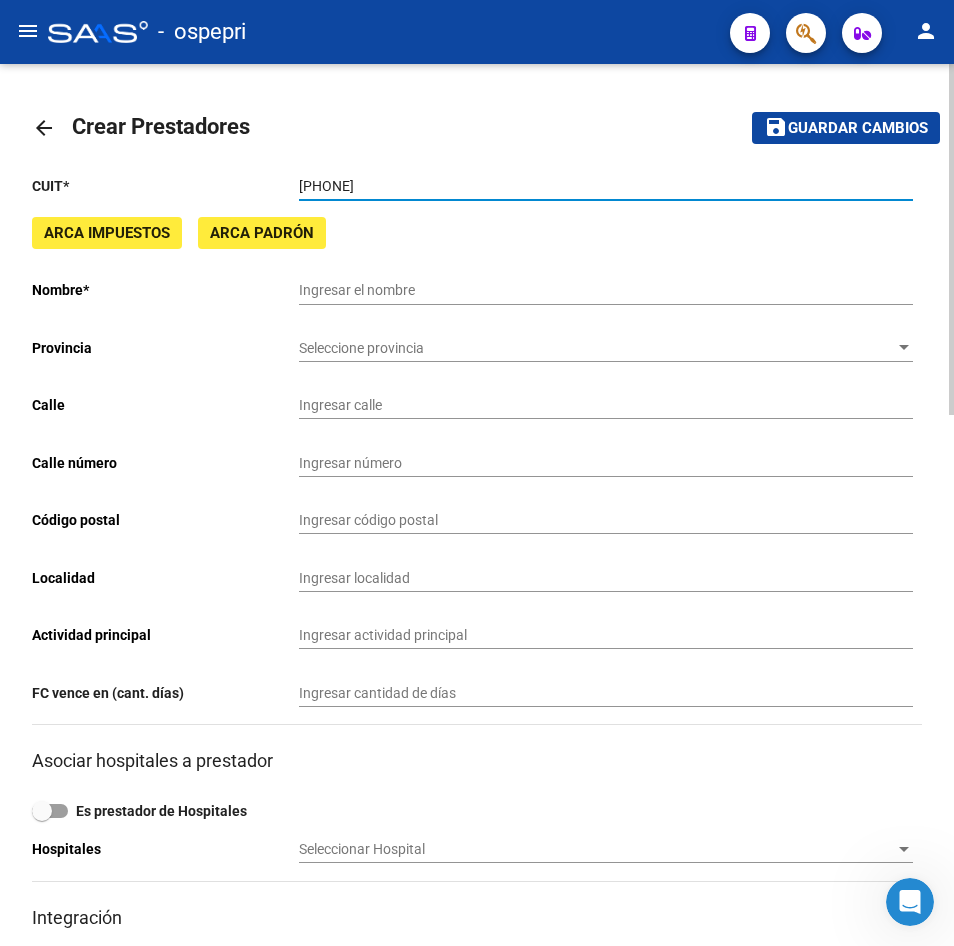 click on "Ingresar el nombre" at bounding box center (606, 290) 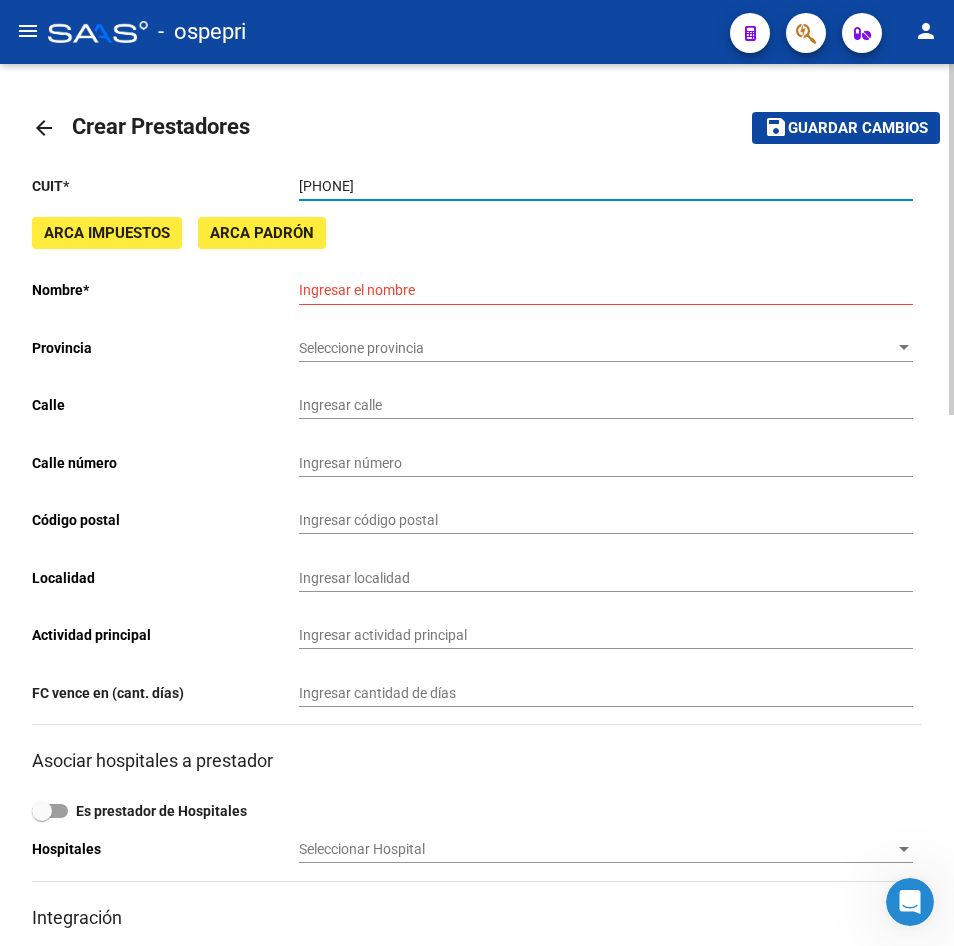 click on "[PHONE]" at bounding box center (606, 186) 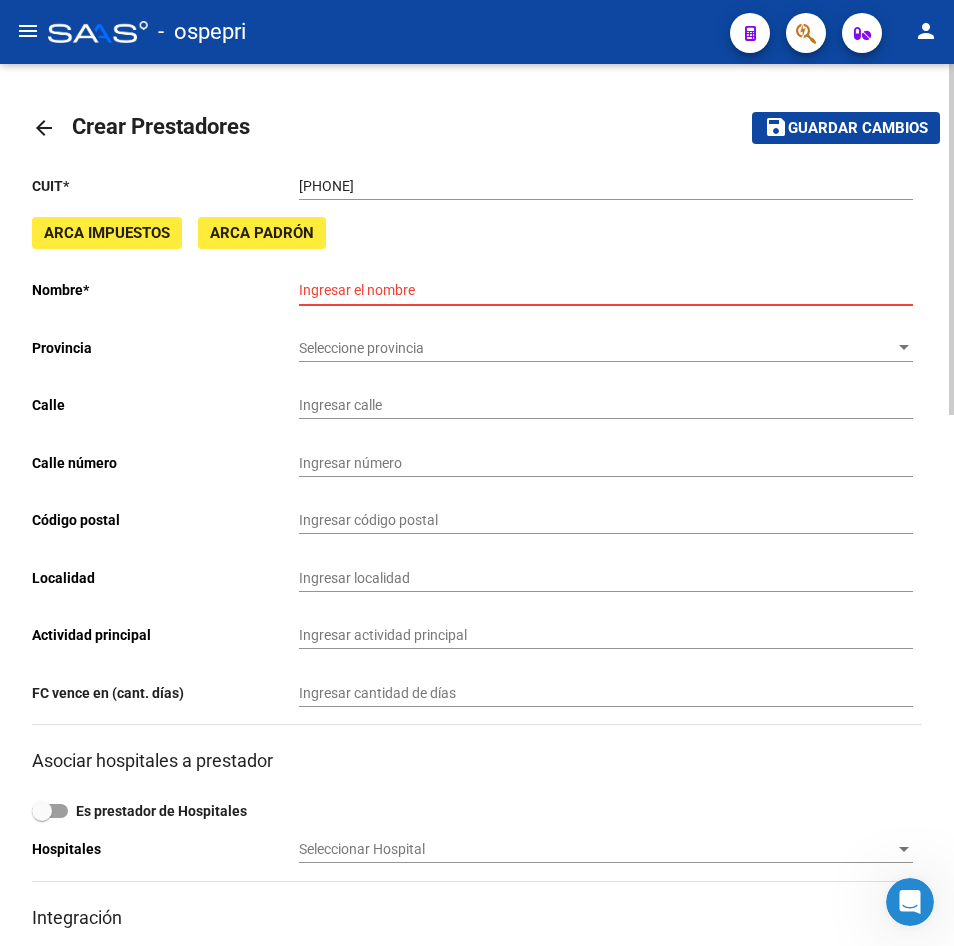 paste on "ANDRADA NATALIA SOLEDAD" 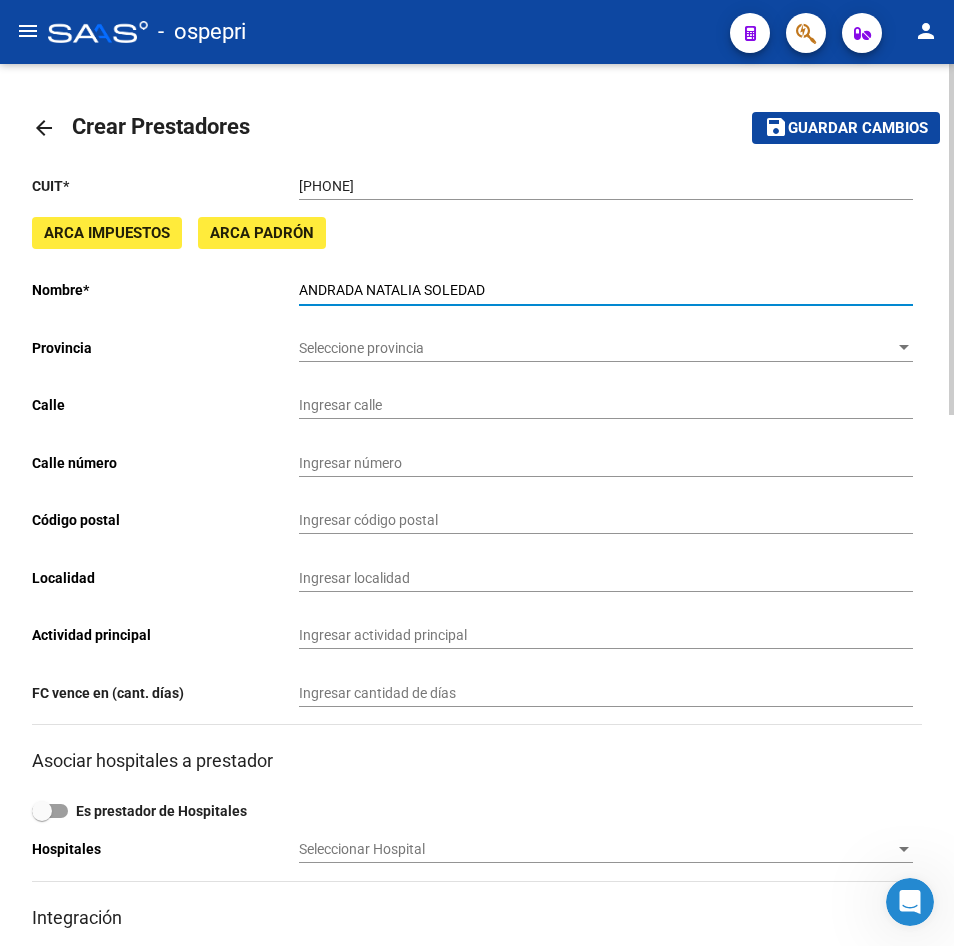 type on "ANDRADA NATALIA SOLEDAD" 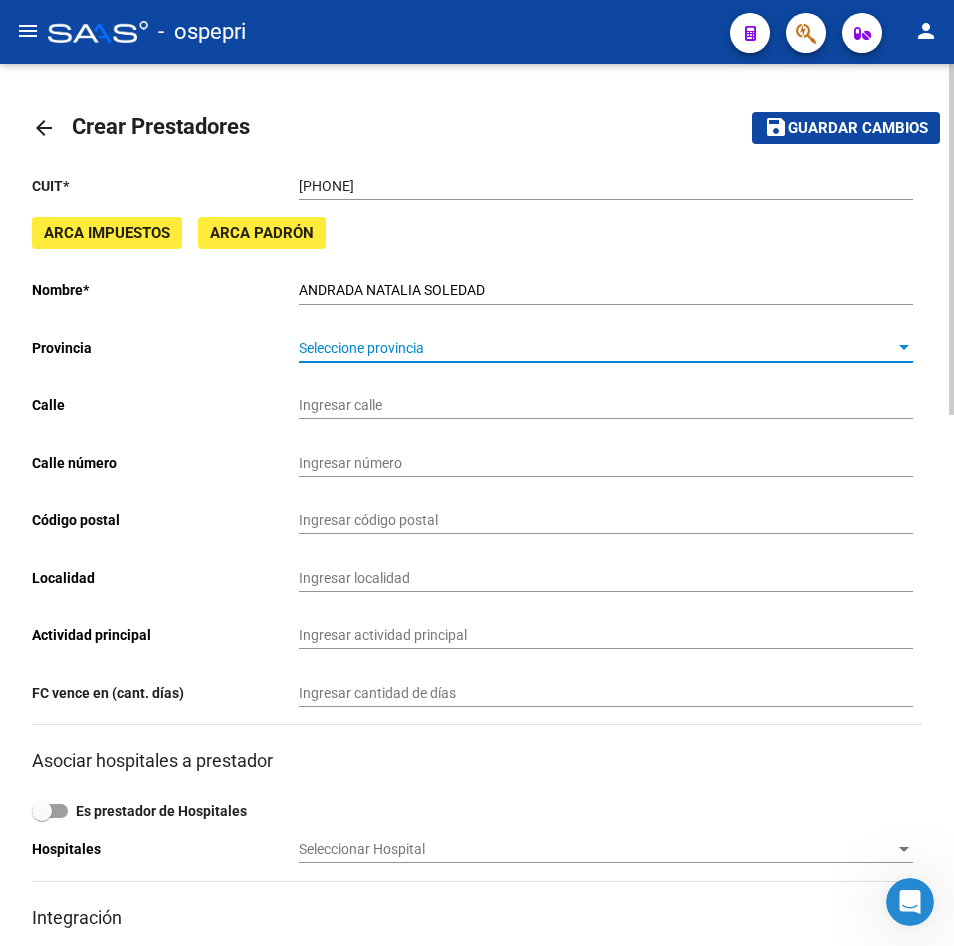 click on "Seleccione provincia" at bounding box center (597, 348) 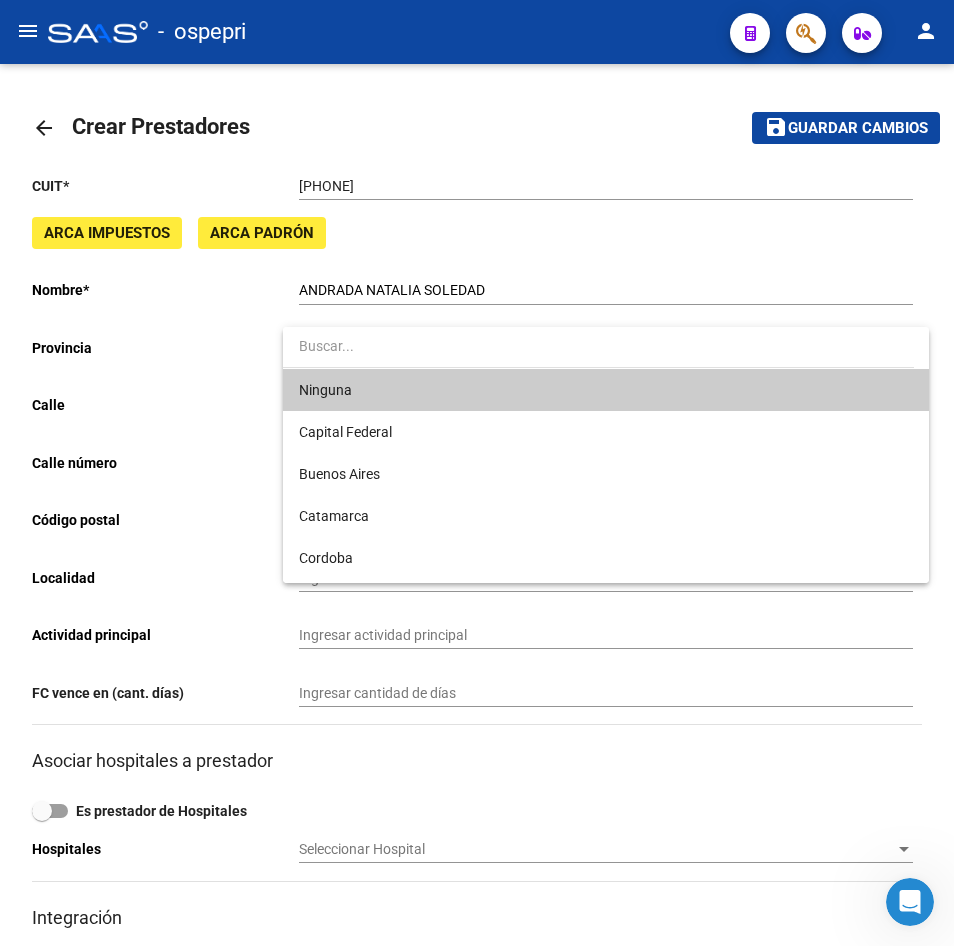 click at bounding box center [477, 473] 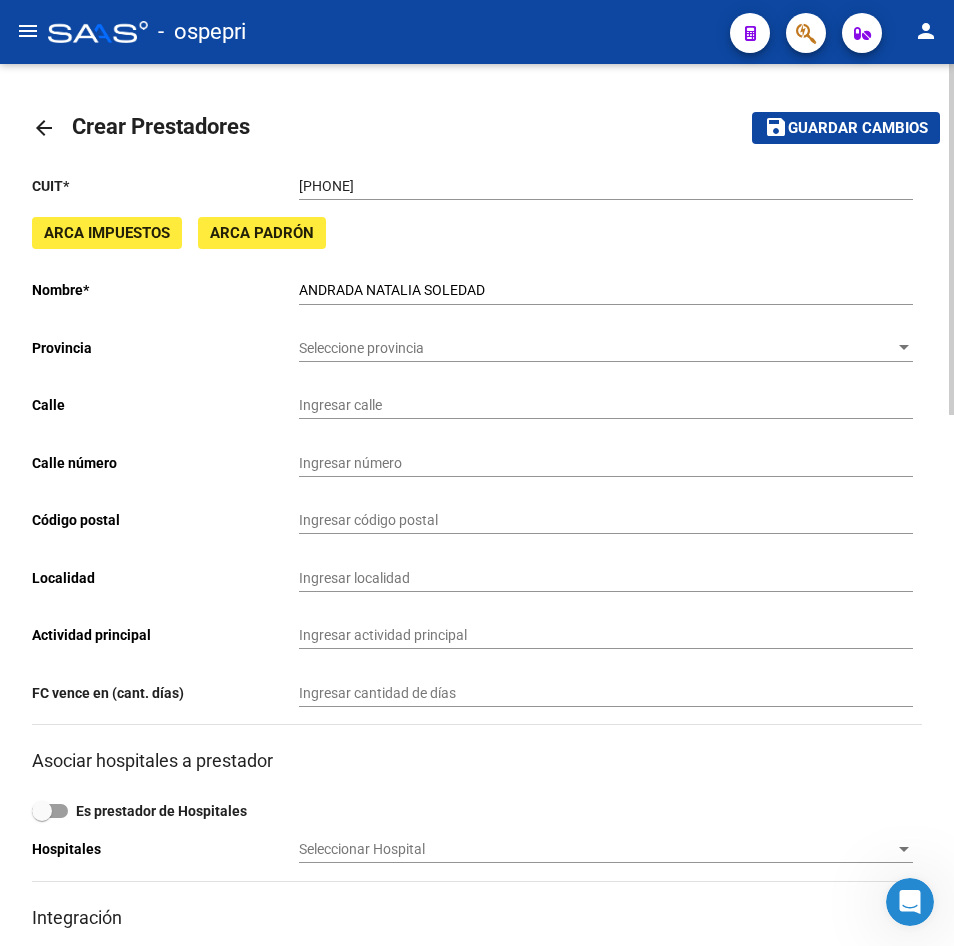 click on "[PHONE]" at bounding box center [606, 186] 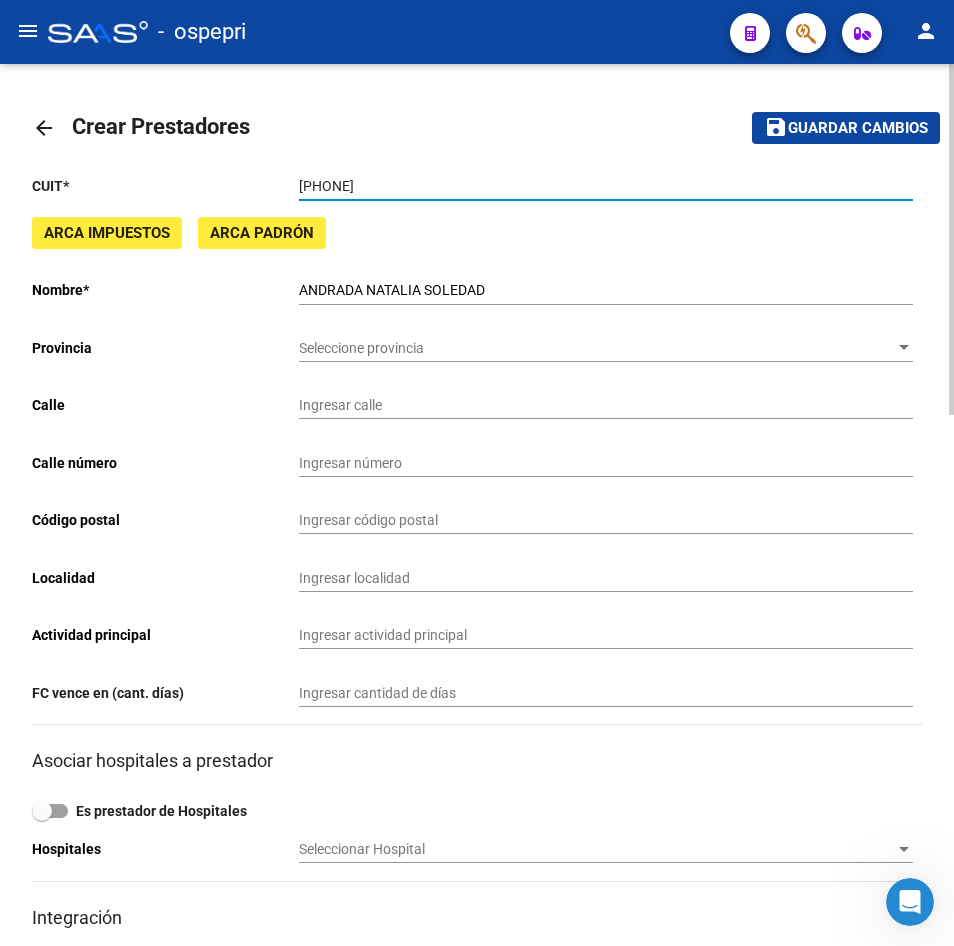 click on "[PHONE]" at bounding box center [606, 186] 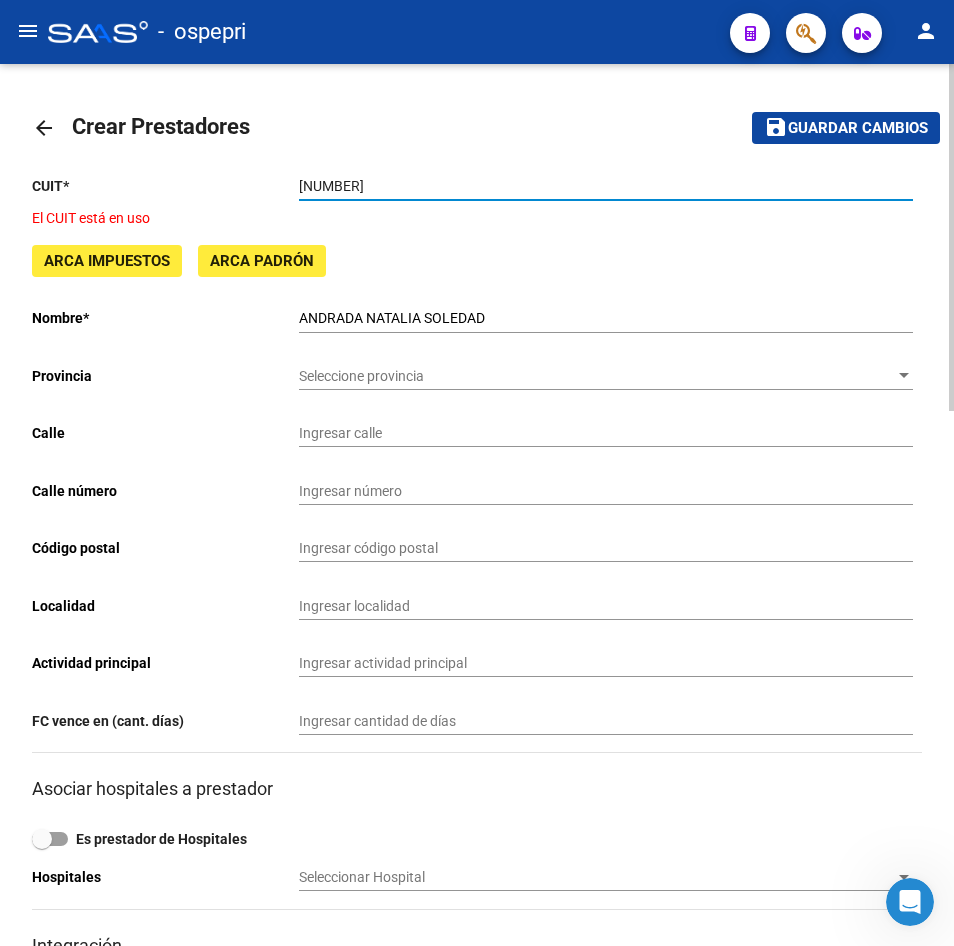 type on "[NUMBER]" 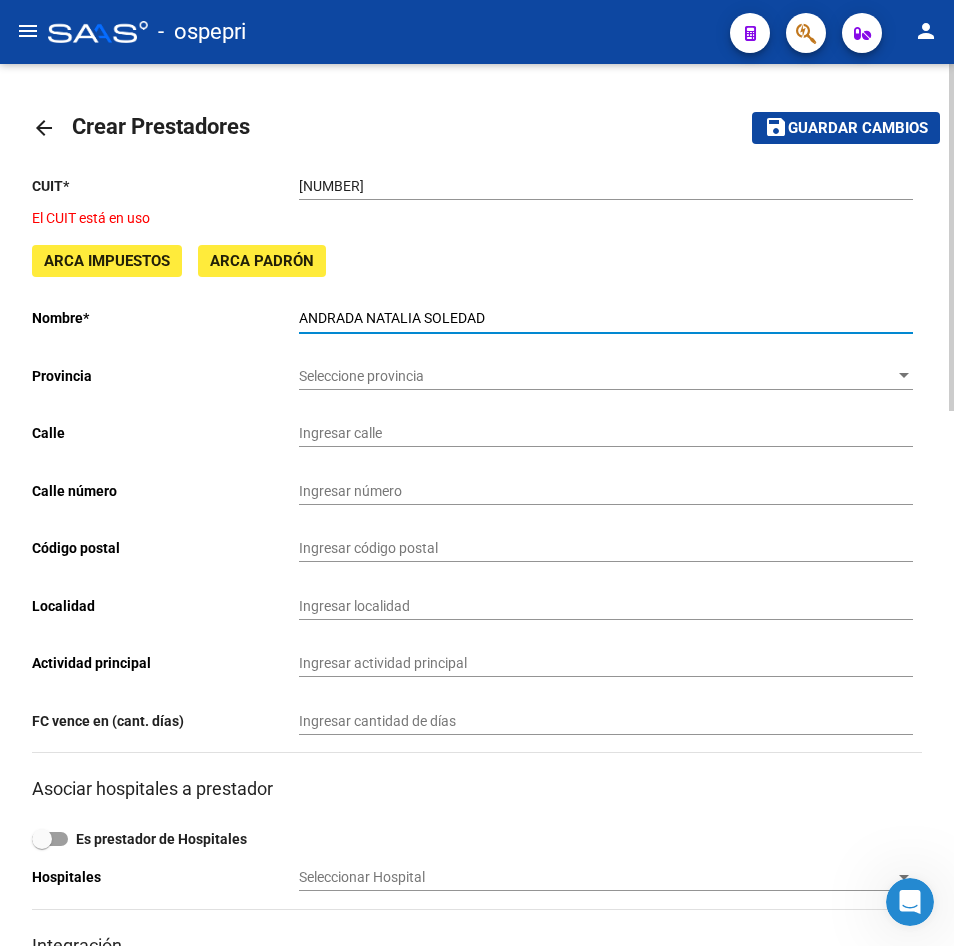 click on "Seleccione provincia Seleccione provincia" 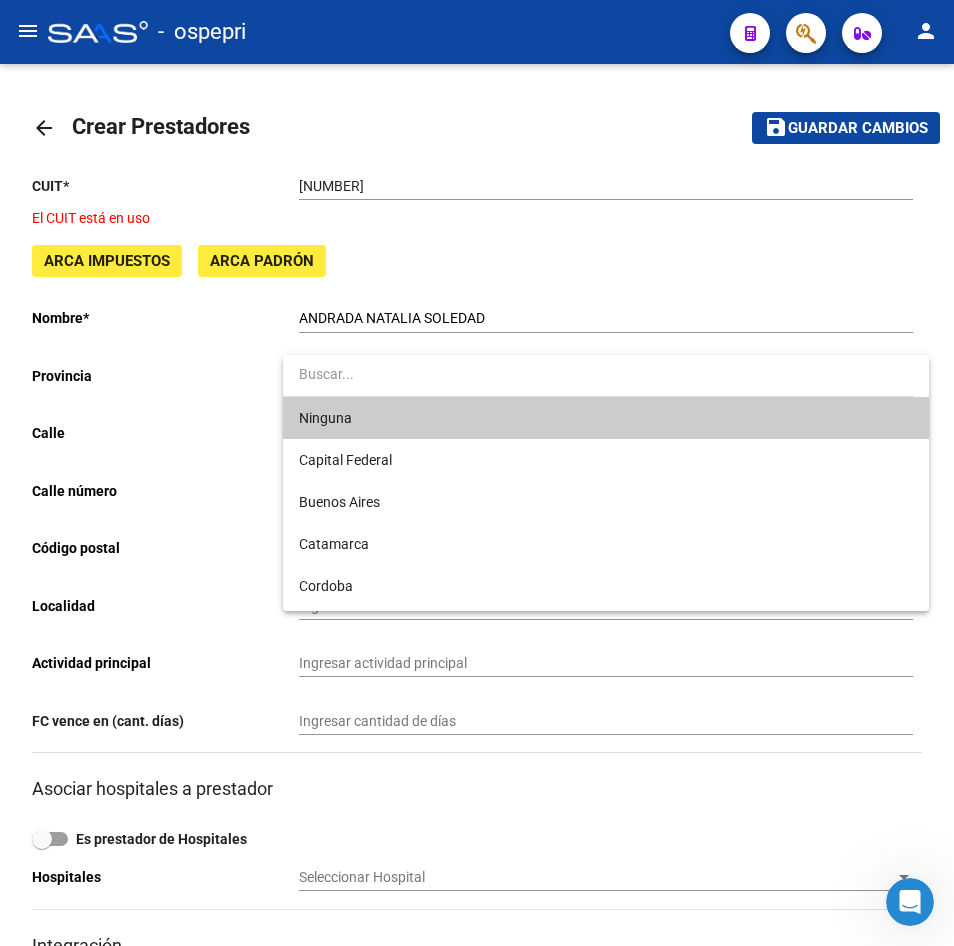 click at bounding box center (477, 473) 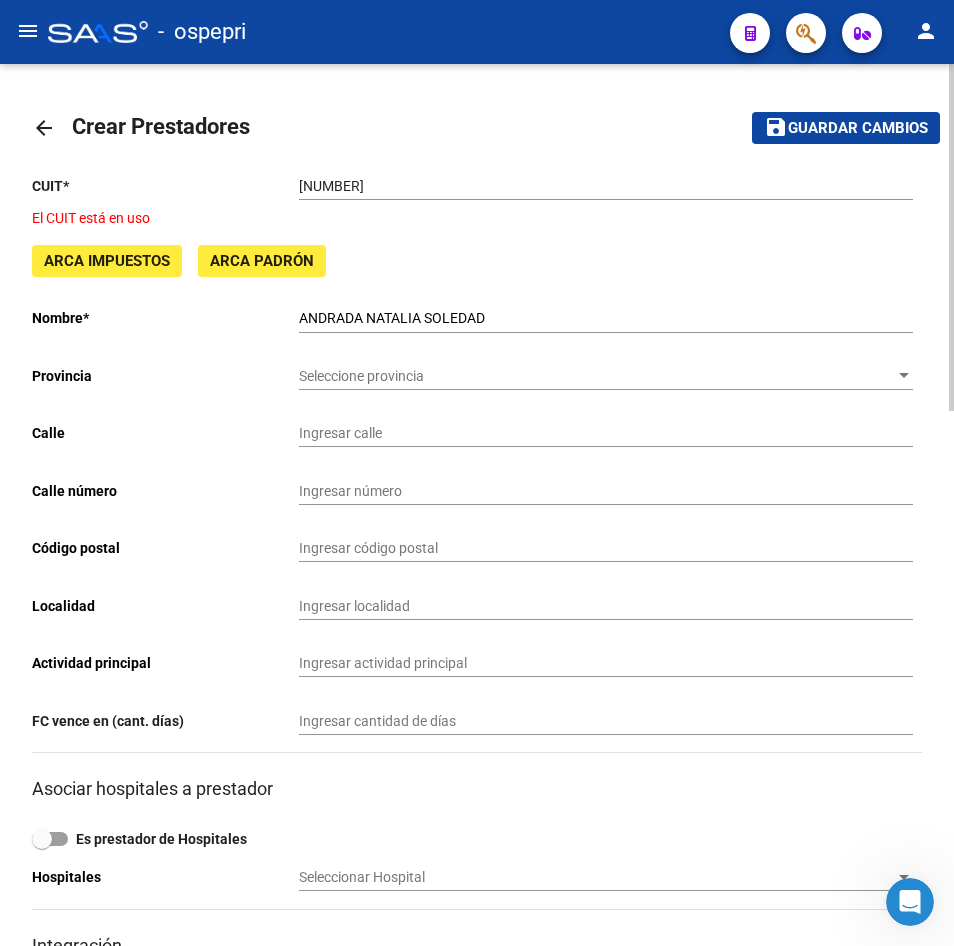 click on "arrow_back" 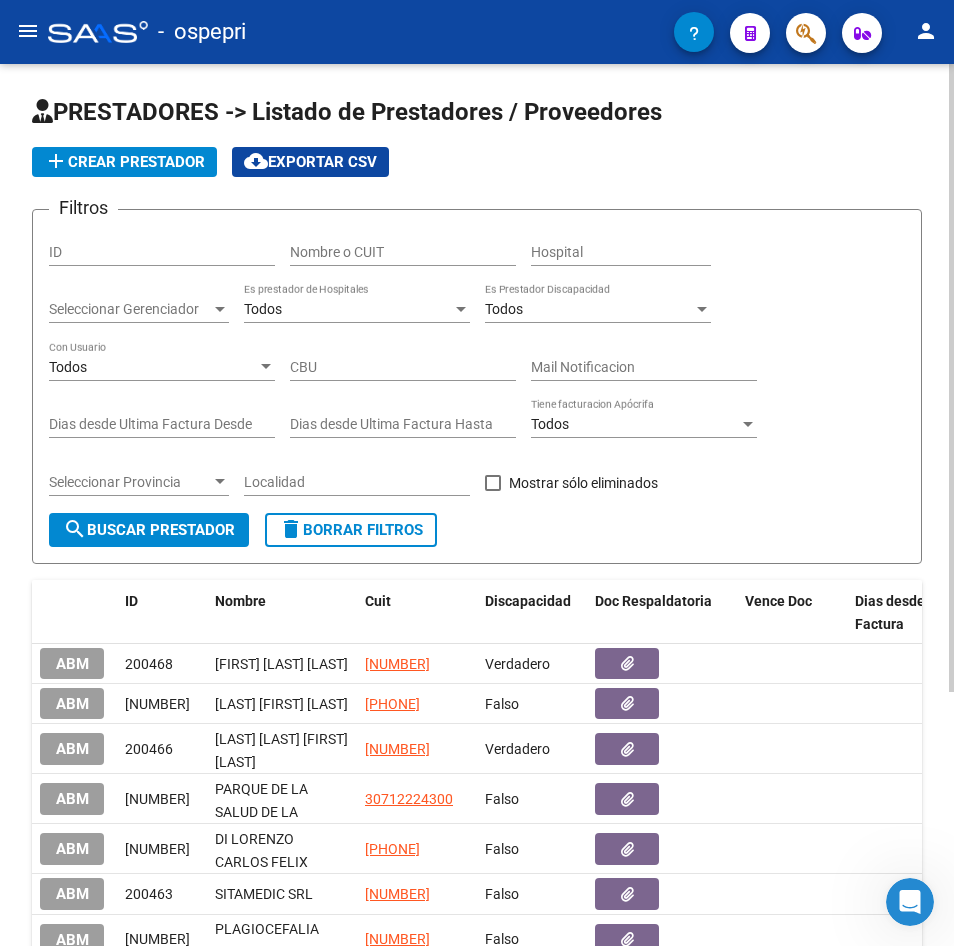 click on "Nombre o CUIT" at bounding box center (403, 252) 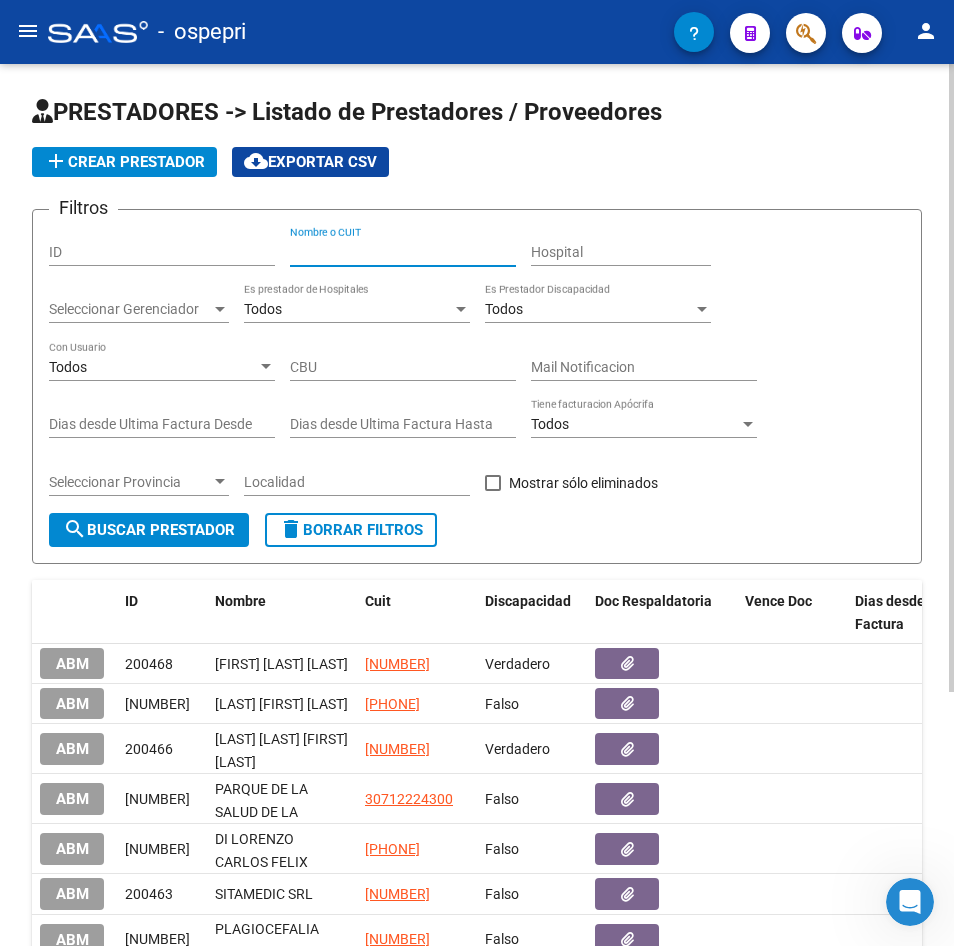 paste on "[PHONE]" 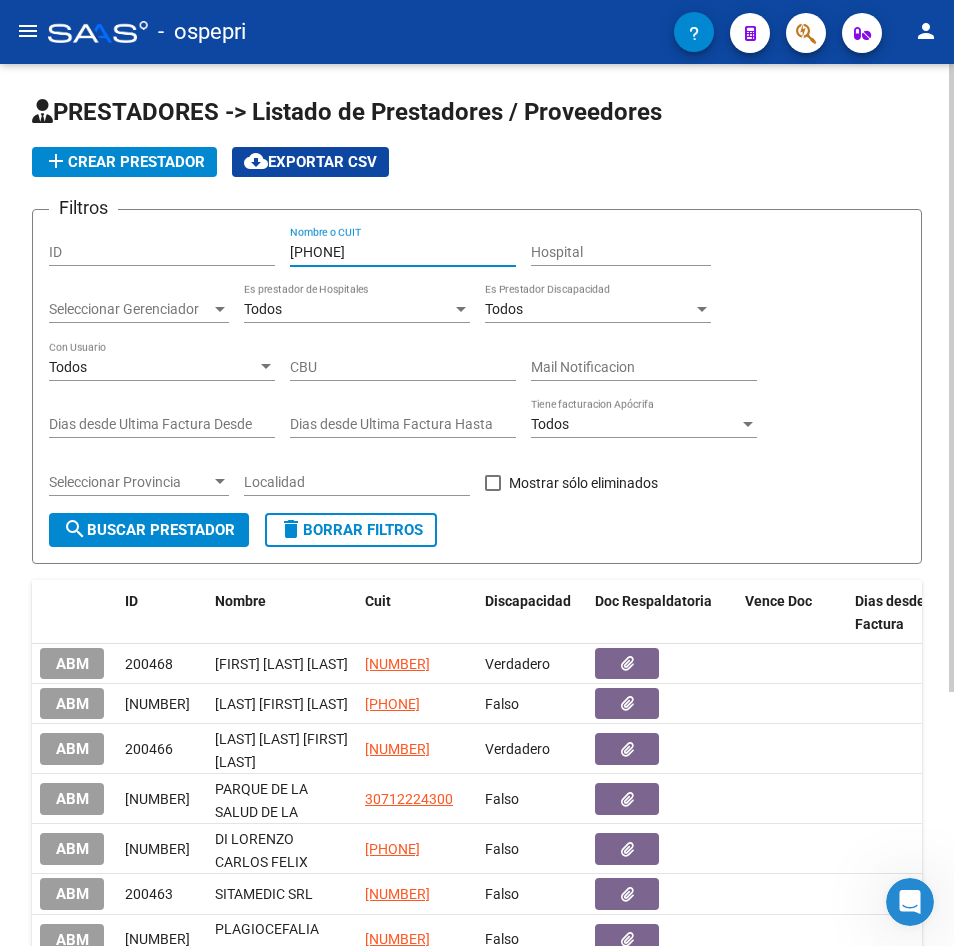 type on "[PHONE]" 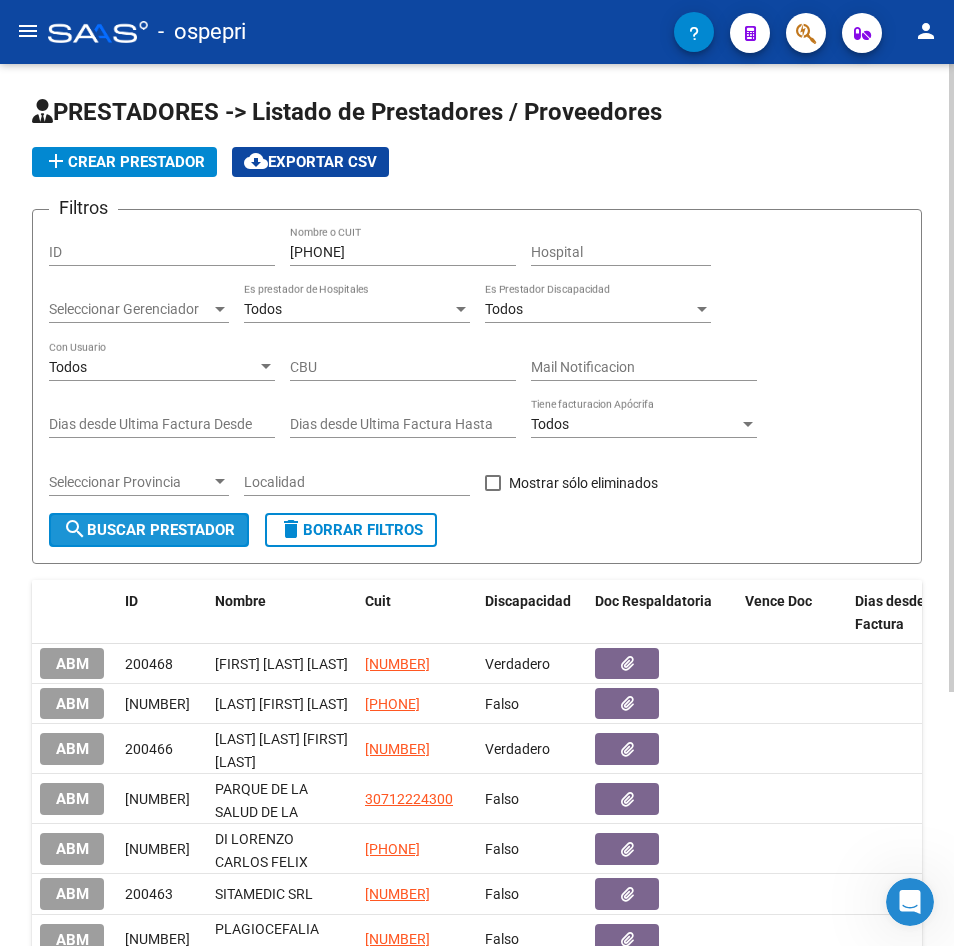 click on "search  Buscar Prestador" 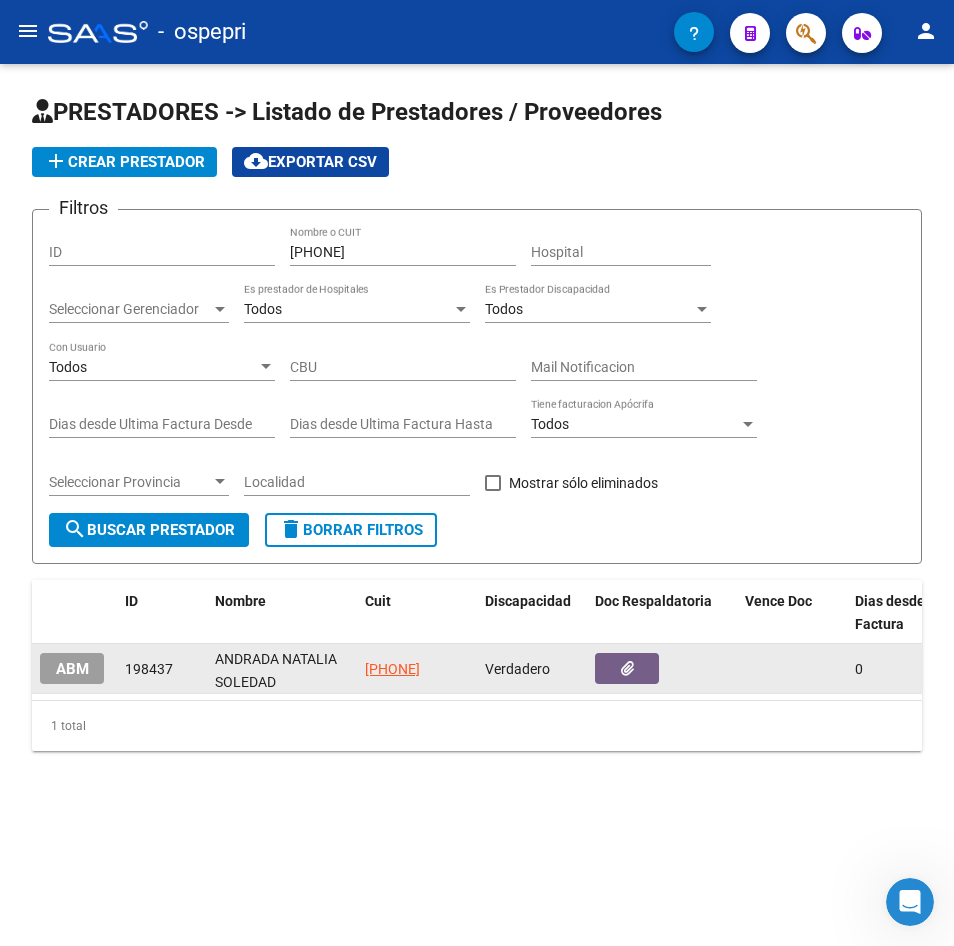 click on "ABM" 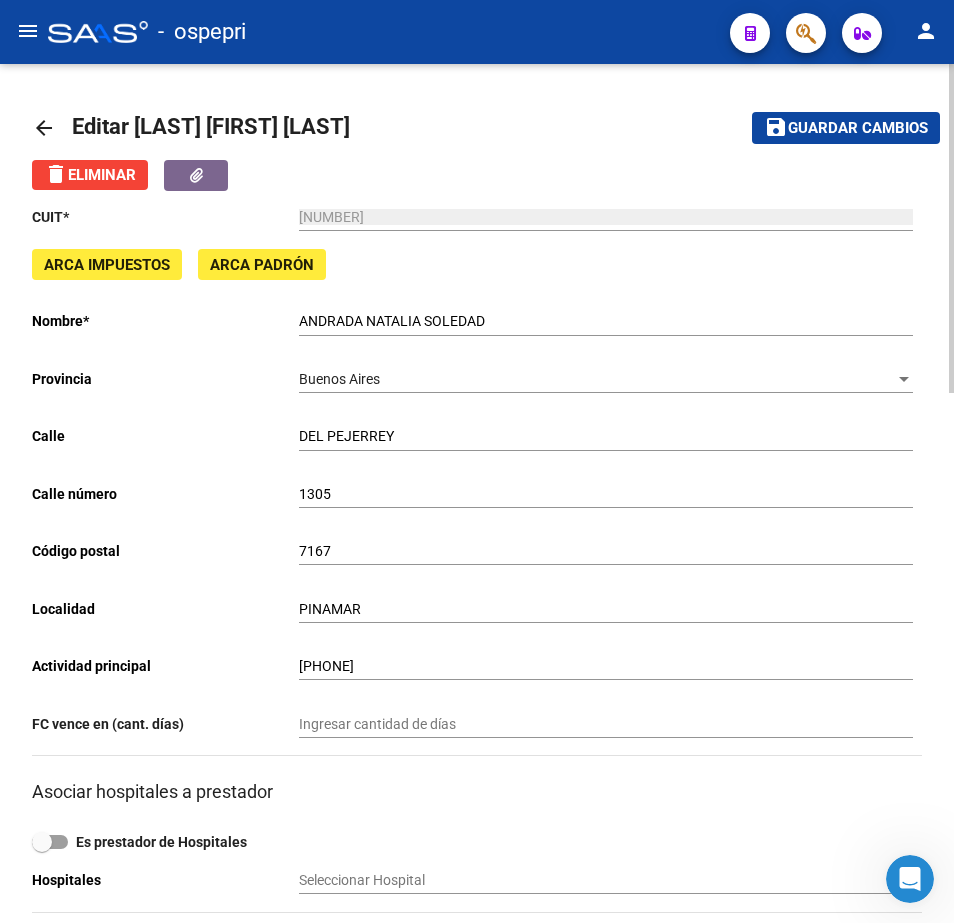 click on "arrow_back" 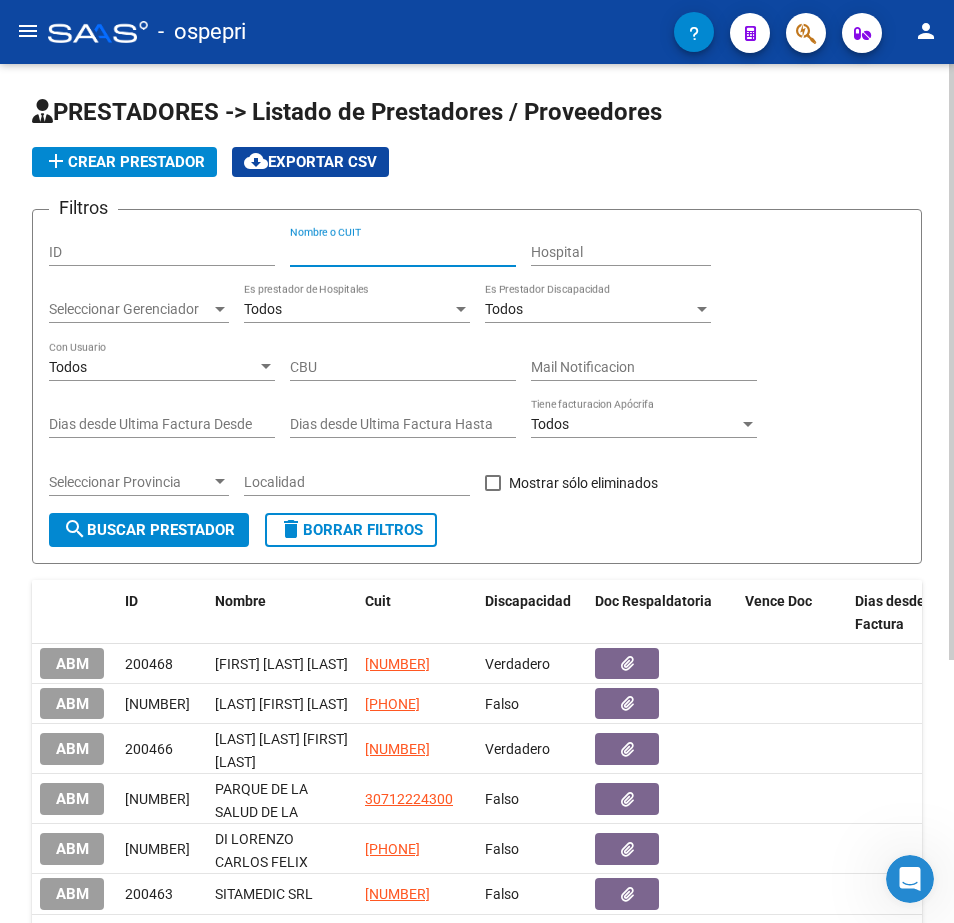 click on "Nombre o CUIT" at bounding box center [403, 252] 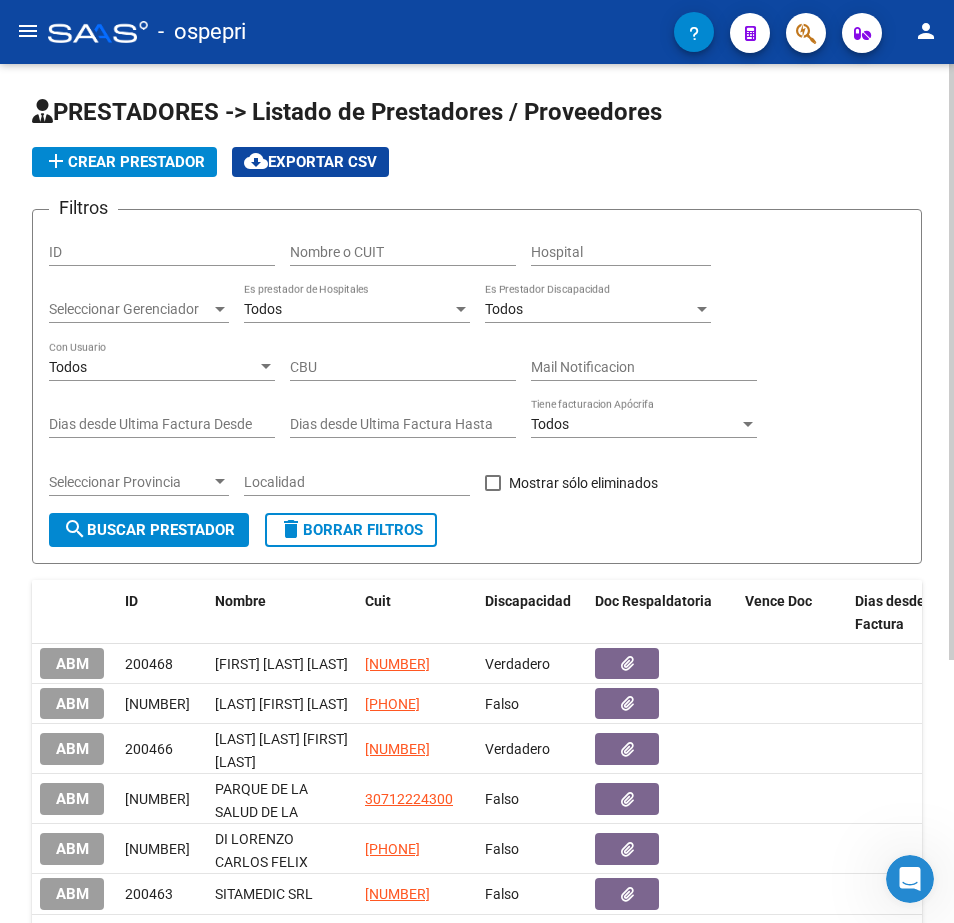 drag, startPoint x: 378, startPoint y: 242, endPoint x: 320, endPoint y: 244, distance: 58.034473 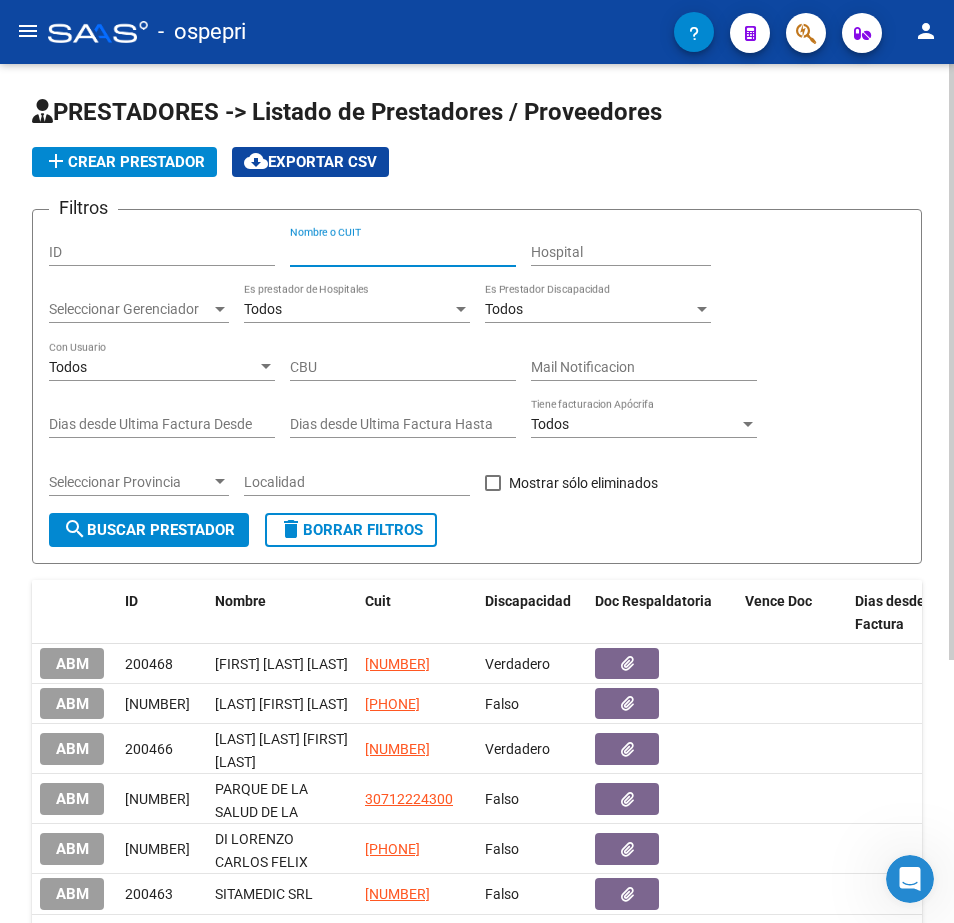 paste on "[PHONE]" 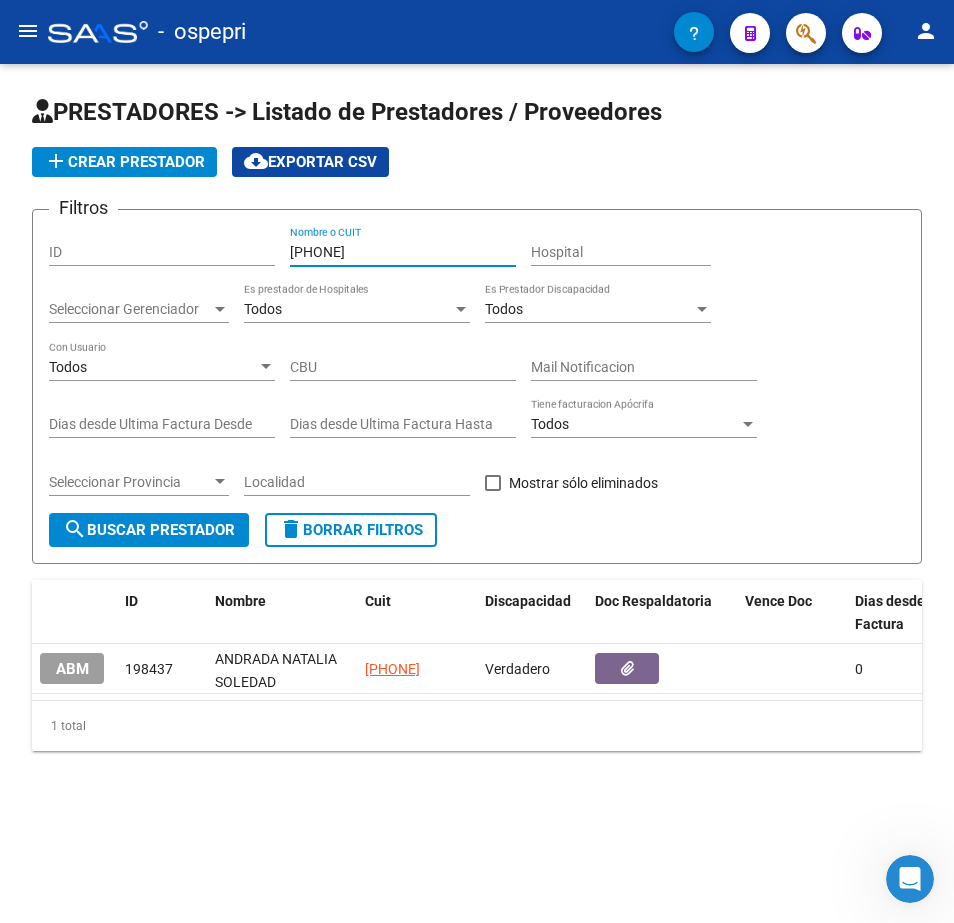 type on "[PHONE]" 